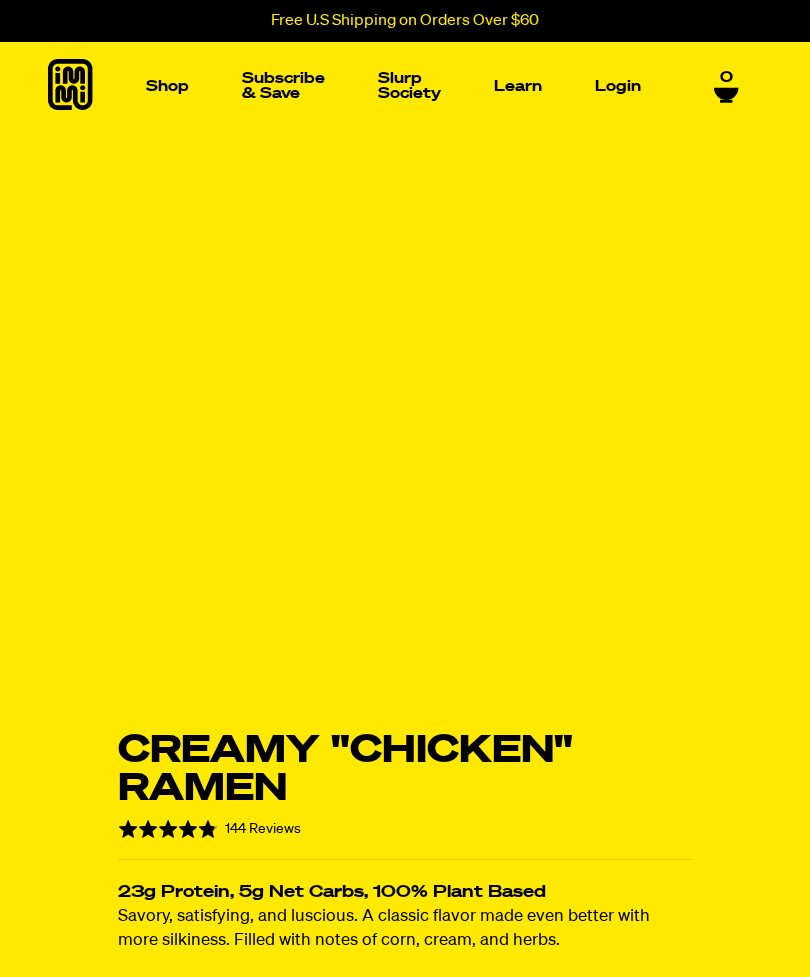 scroll, scrollTop: 0, scrollLeft: 0, axis: both 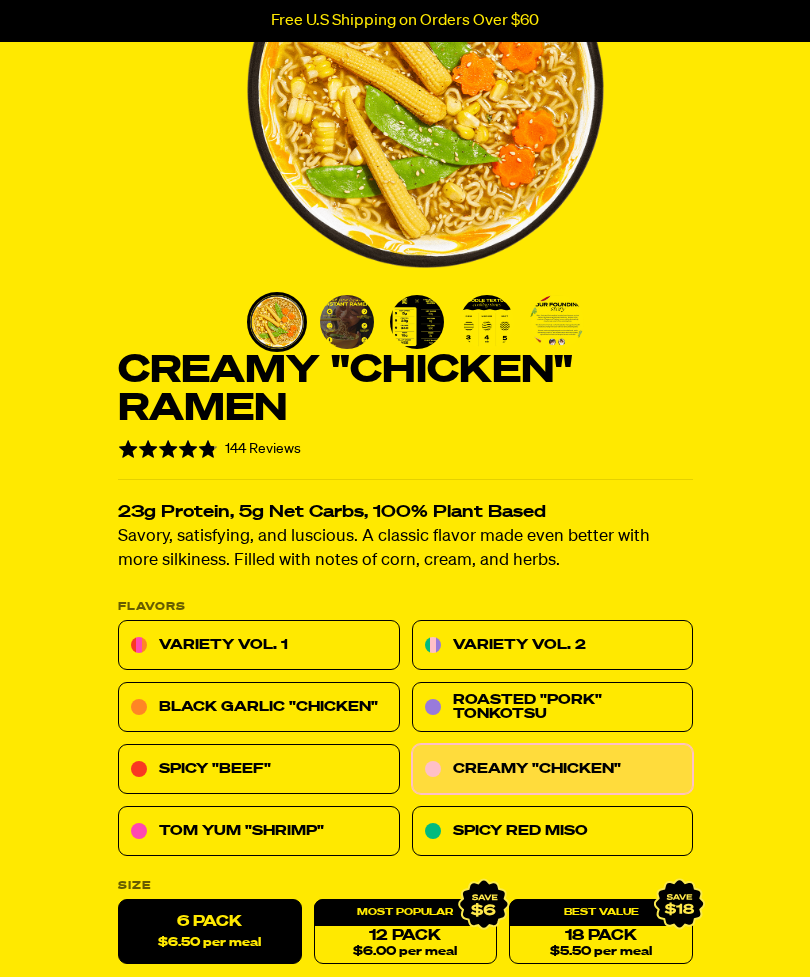 click at bounding box center [347, 322] 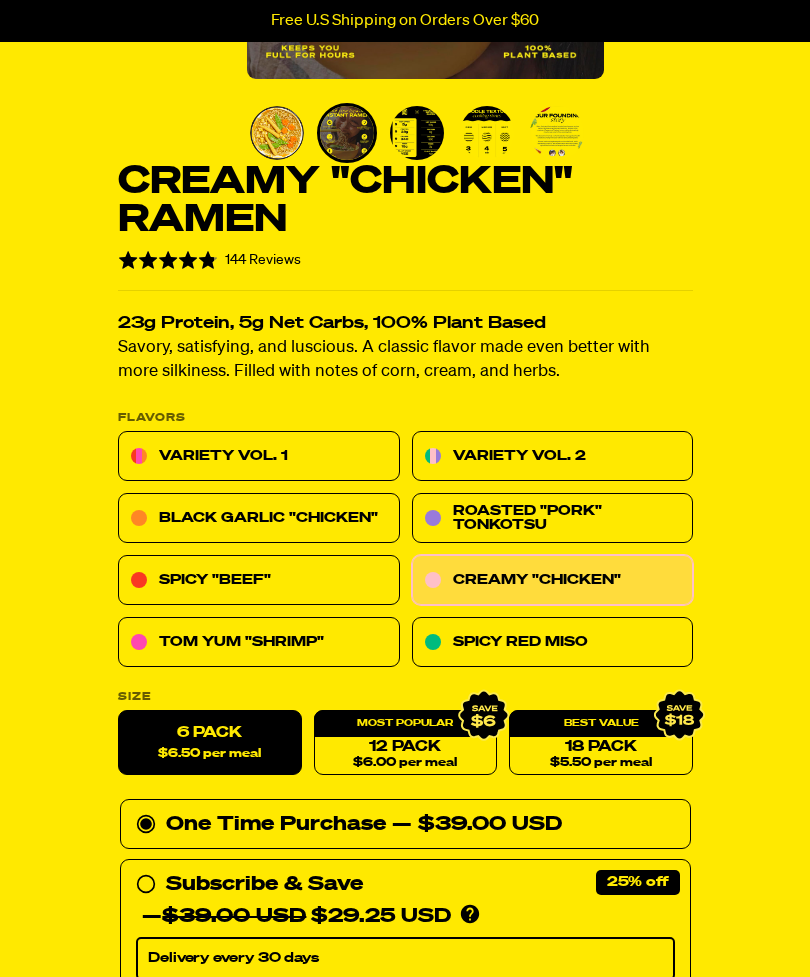 scroll, scrollTop: 424, scrollLeft: 0, axis: vertical 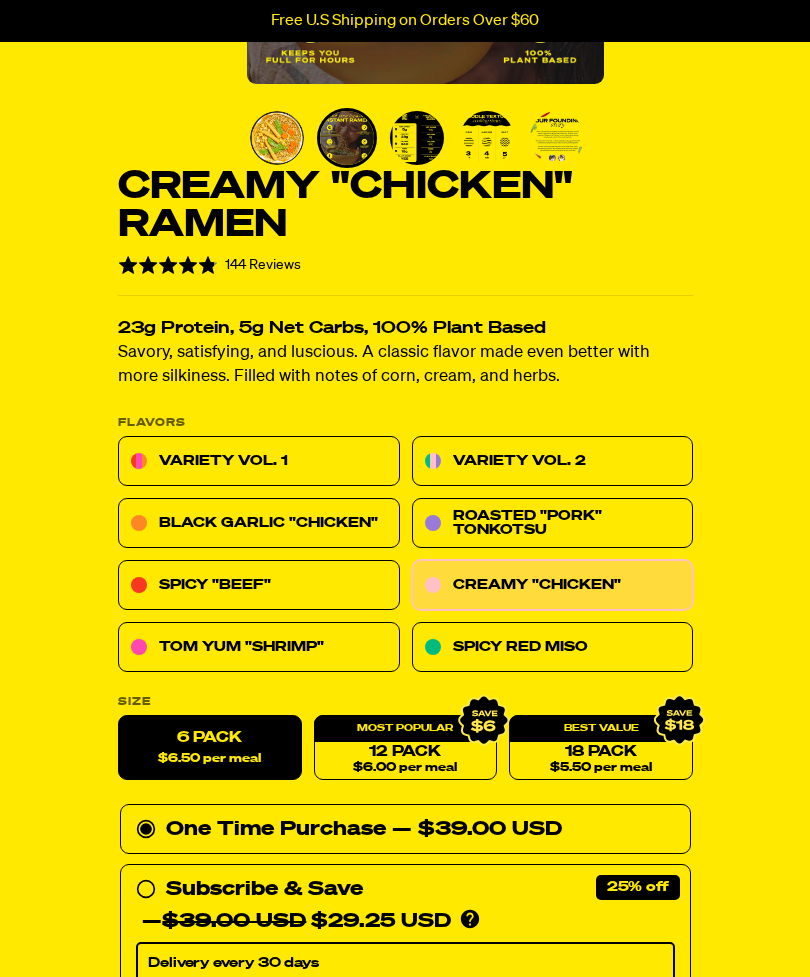 click on "Variety Vol. 2" at bounding box center (552, 462) 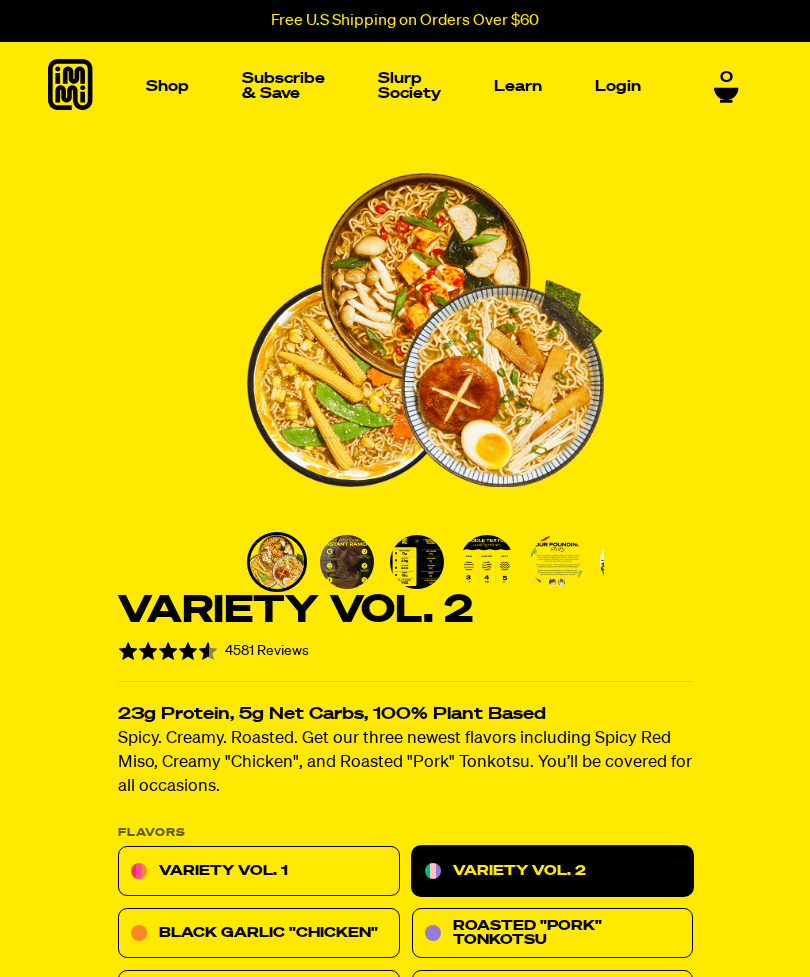 scroll, scrollTop: 0, scrollLeft: 0, axis: both 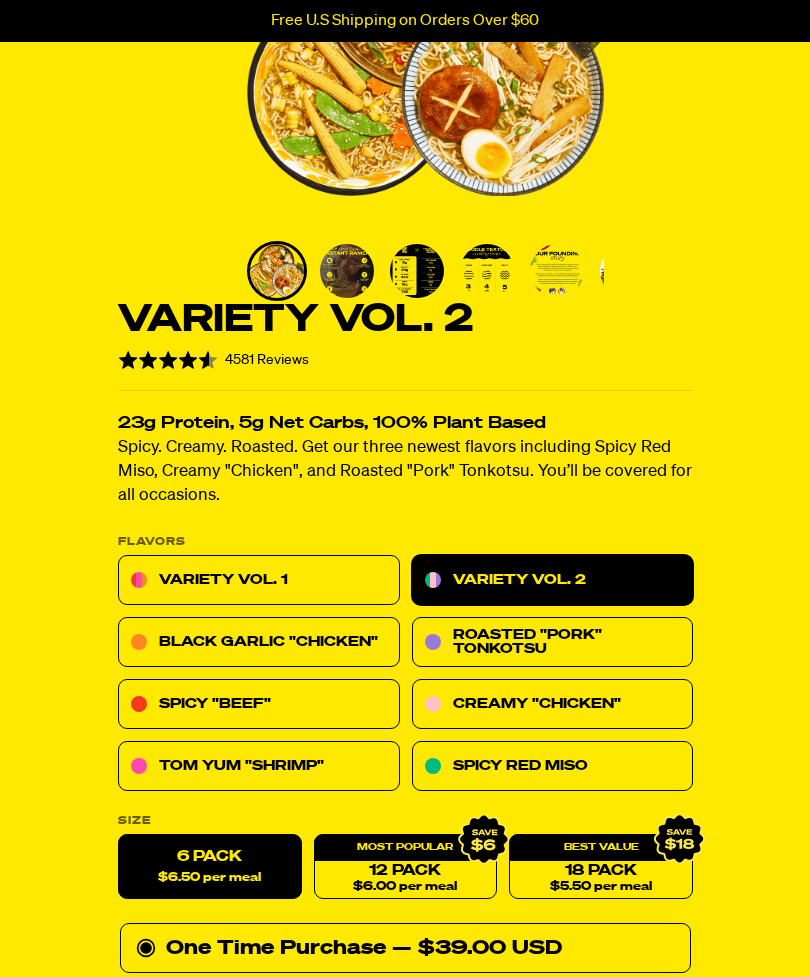 click on "Creamy "Chicken"" at bounding box center [552, 705] 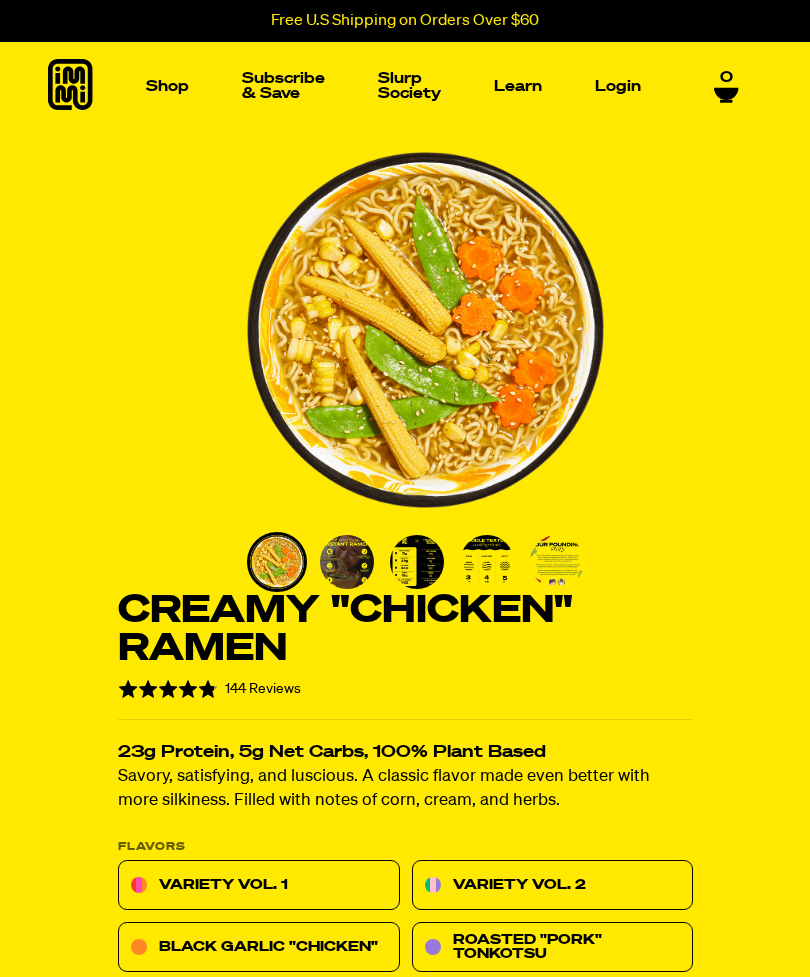 scroll, scrollTop: 0, scrollLeft: 0, axis: both 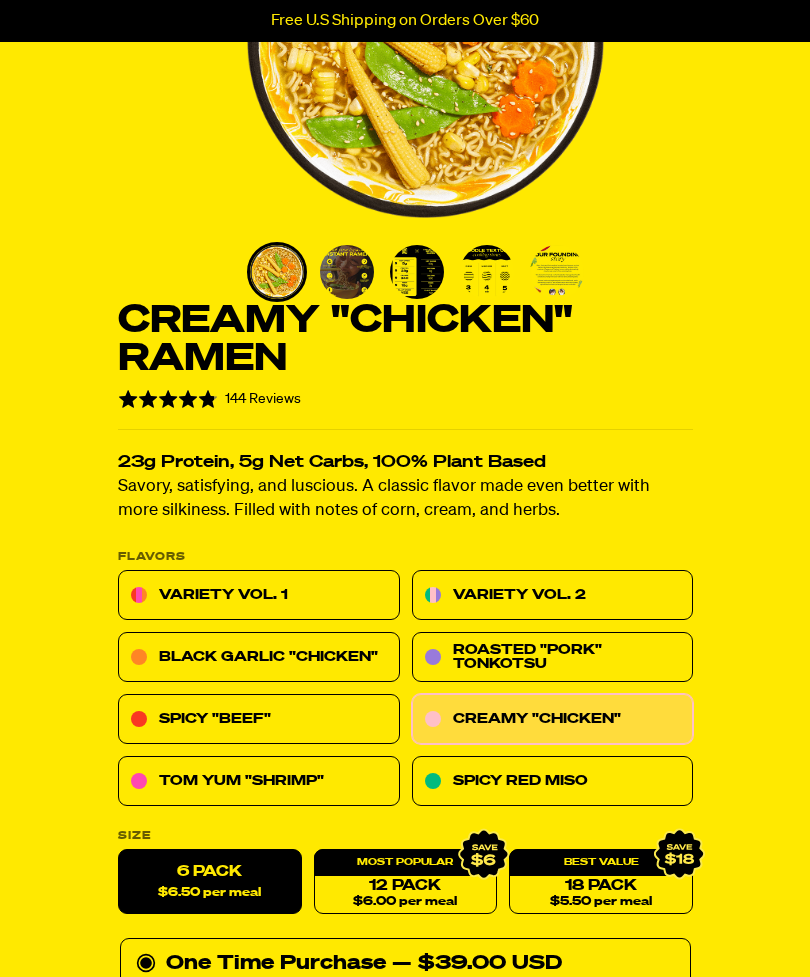 click on "Black Garlic "Chicken"" at bounding box center [259, 658] 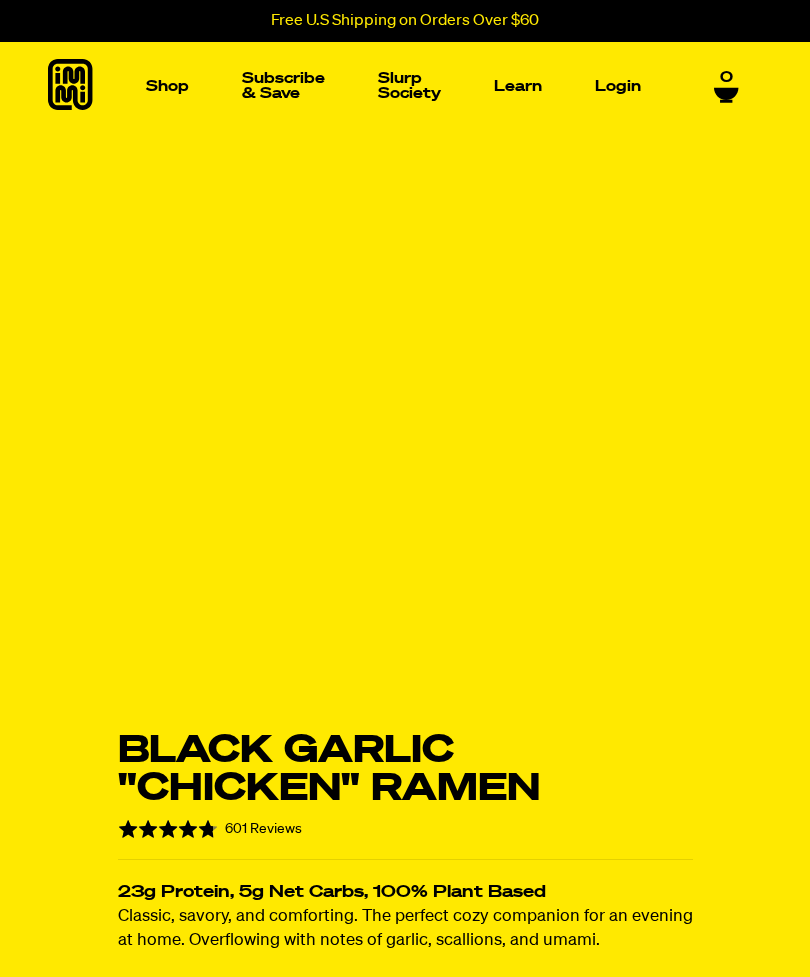 scroll, scrollTop: 0, scrollLeft: 0, axis: both 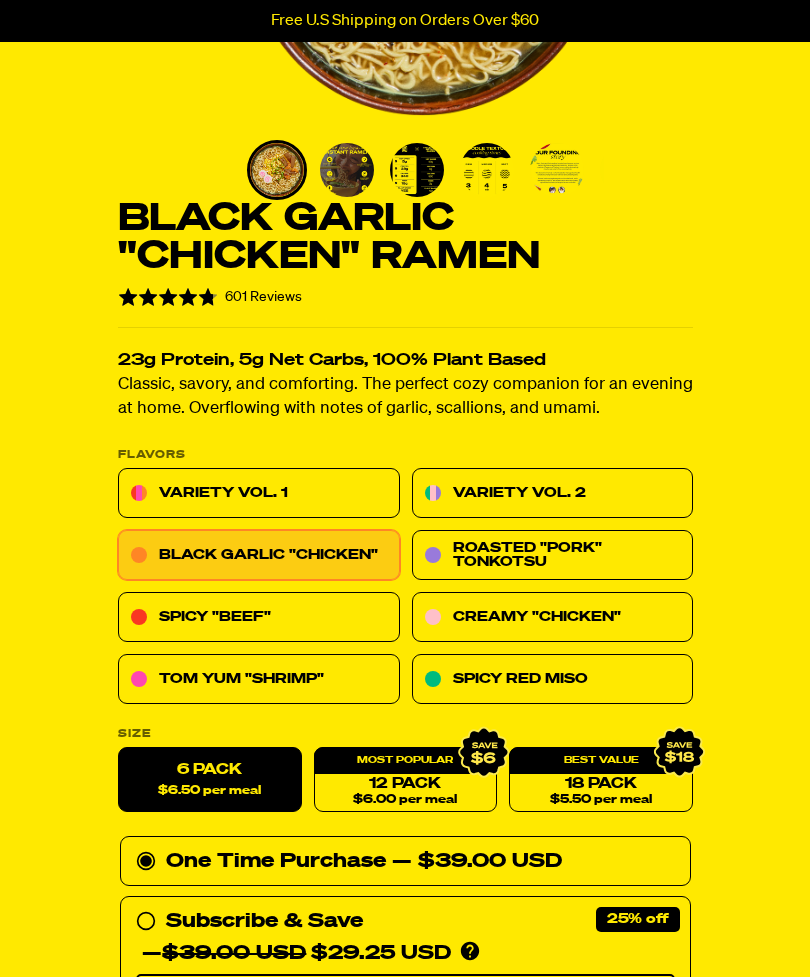 click on "Roasted "Pork" Tonkotsu" at bounding box center [552, 556] 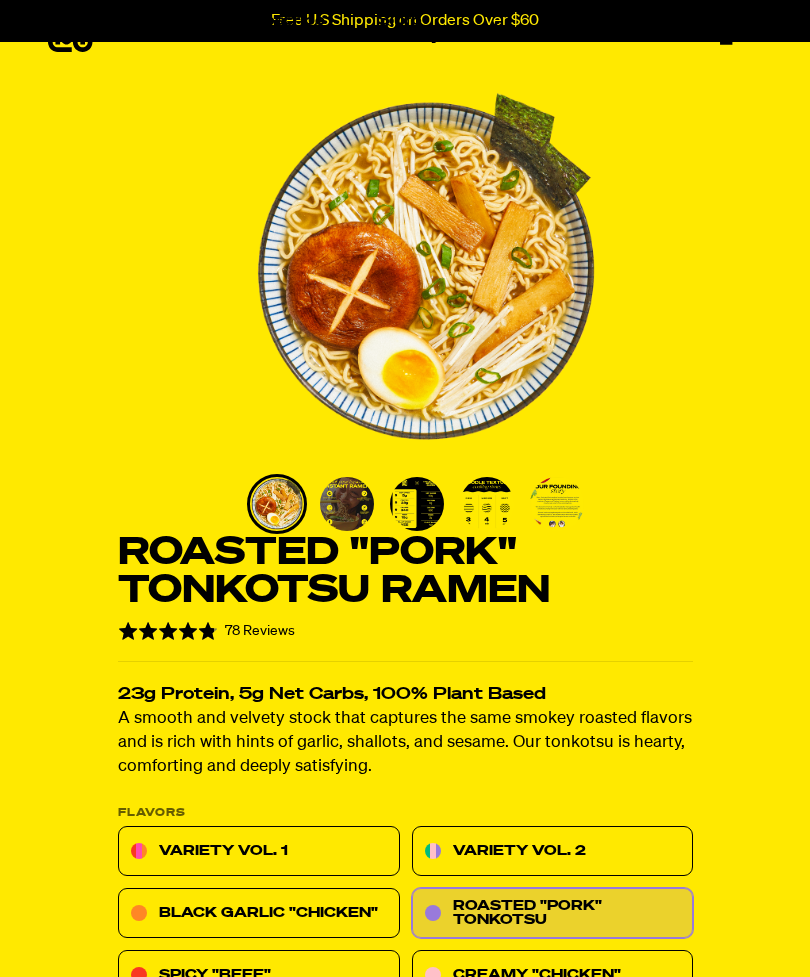 scroll, scrollTop: 165, scrollLeft: 0, axis: vertical 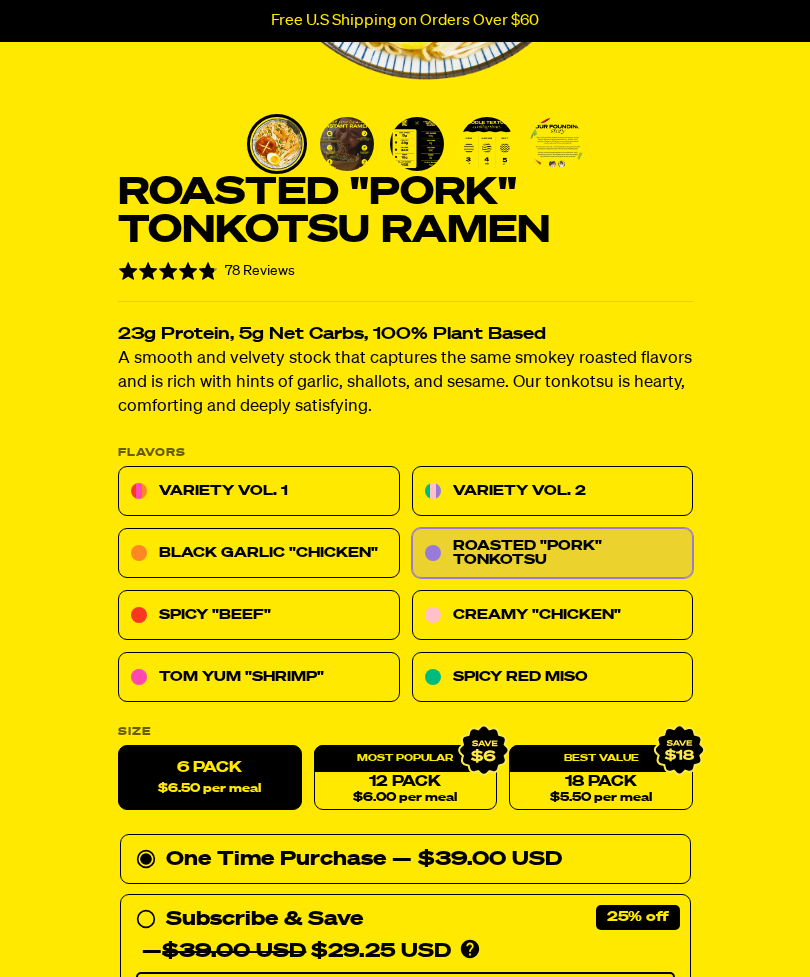 click on "Variety Vol. 1" at bounding box center (259, 492) 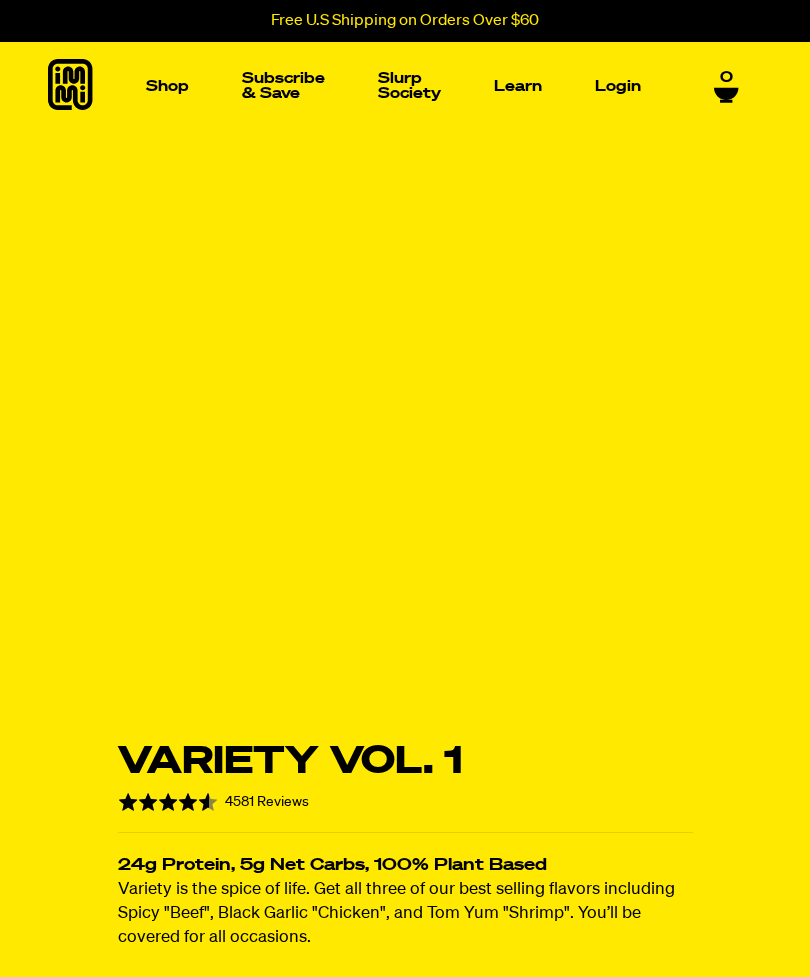 scroll, scrollTop: 0, scrollLeft: 0, axis: both 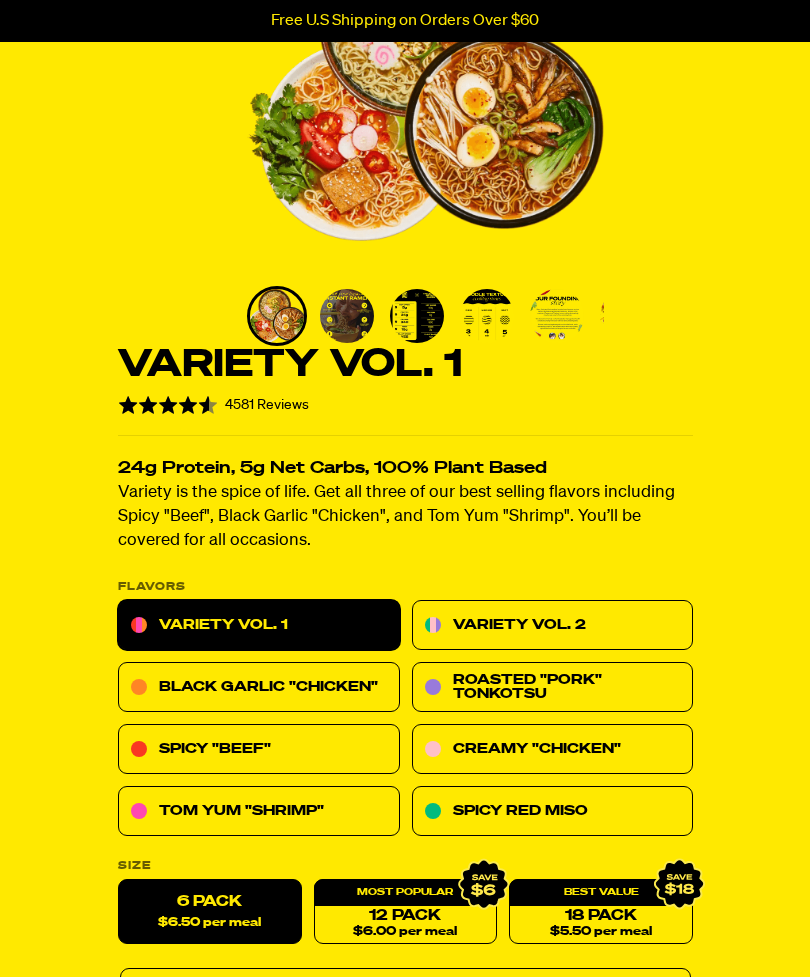 click on "Tom Yum "Shrimp"" at bounding box center [259, 812] 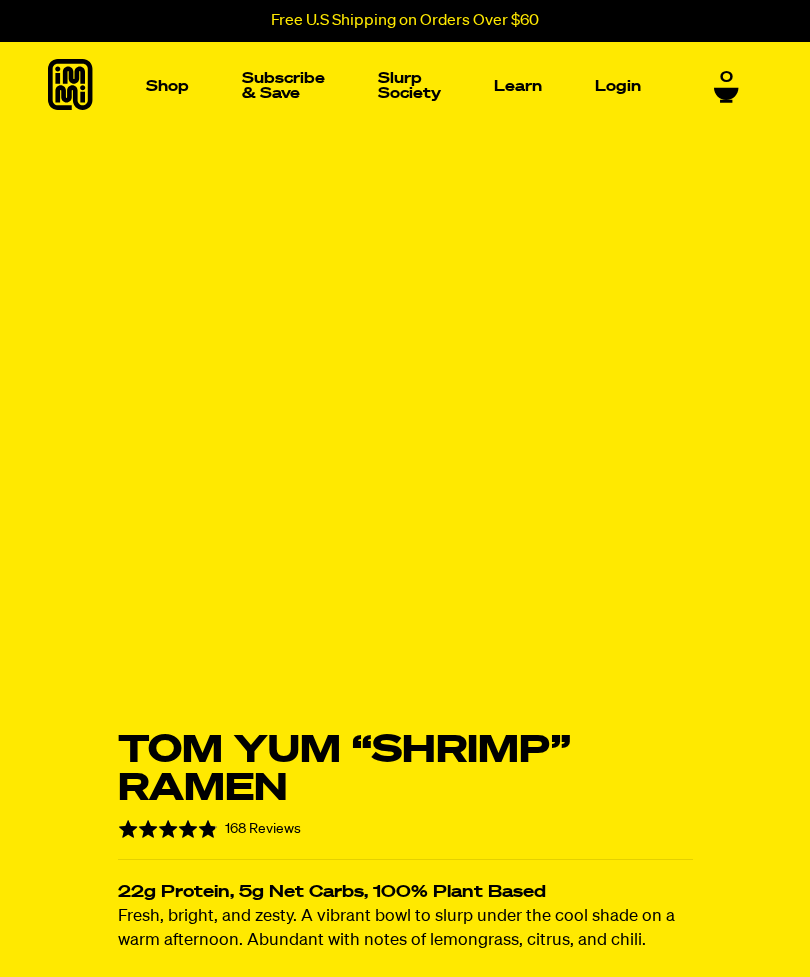 scroll, scrollTop: 0, scrollLeft: 0, axis: both 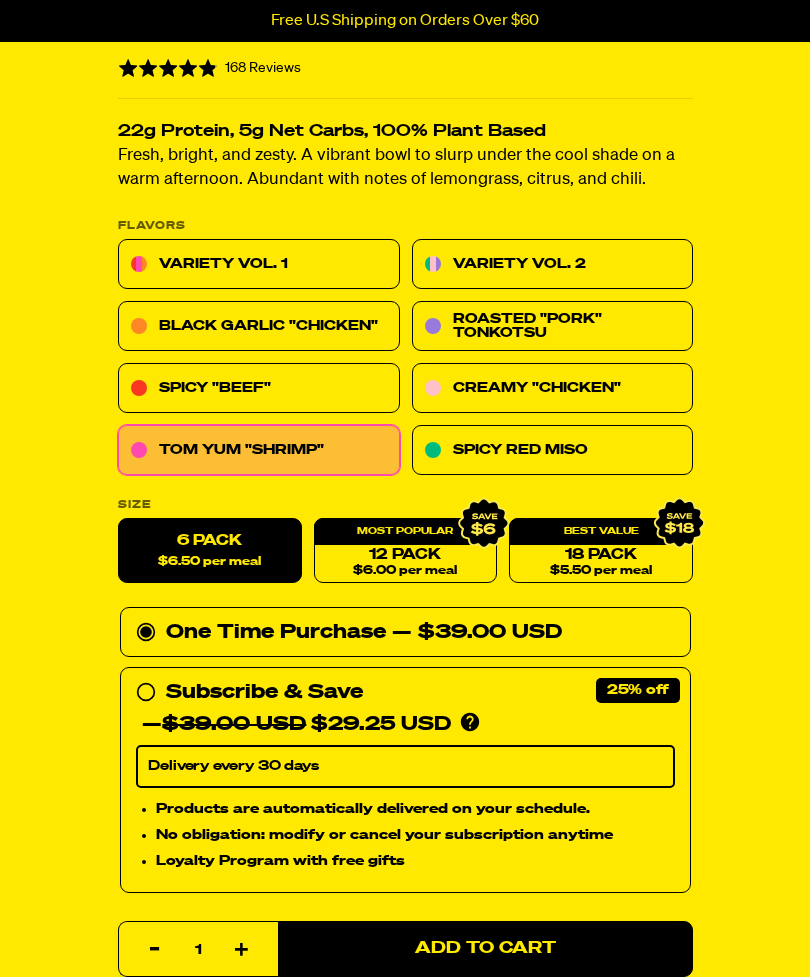 click on "Creamy "Chicken"" at bounding box center [552, 389] 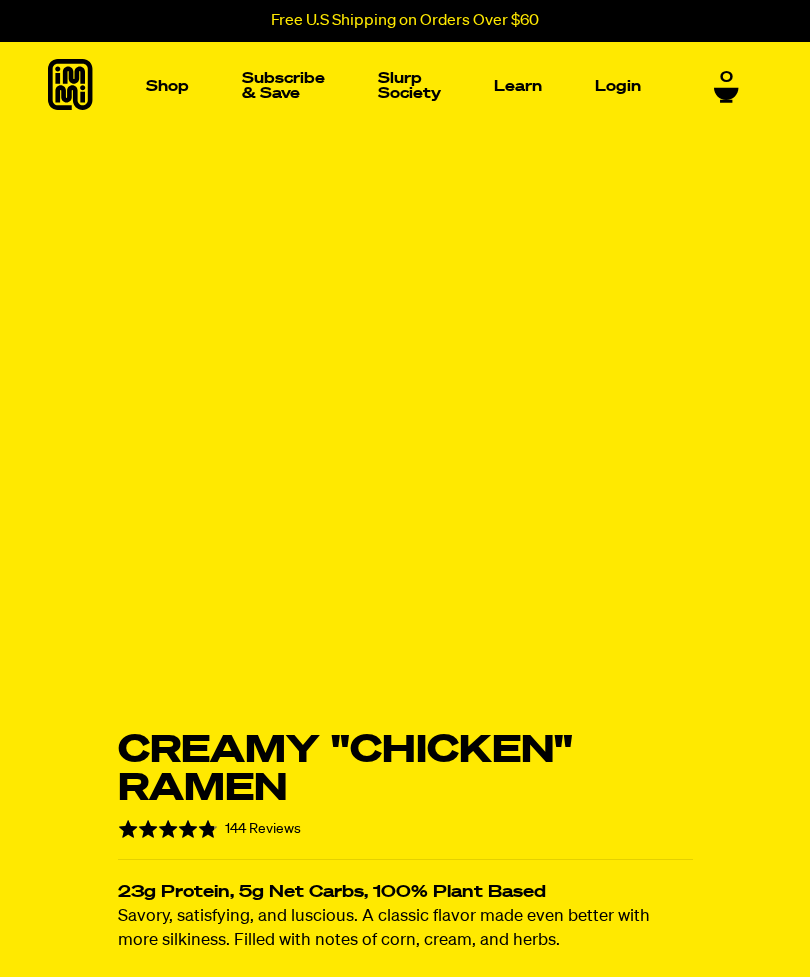 scroll, scrollTop: 0, scrollLeft: 0, axis: both 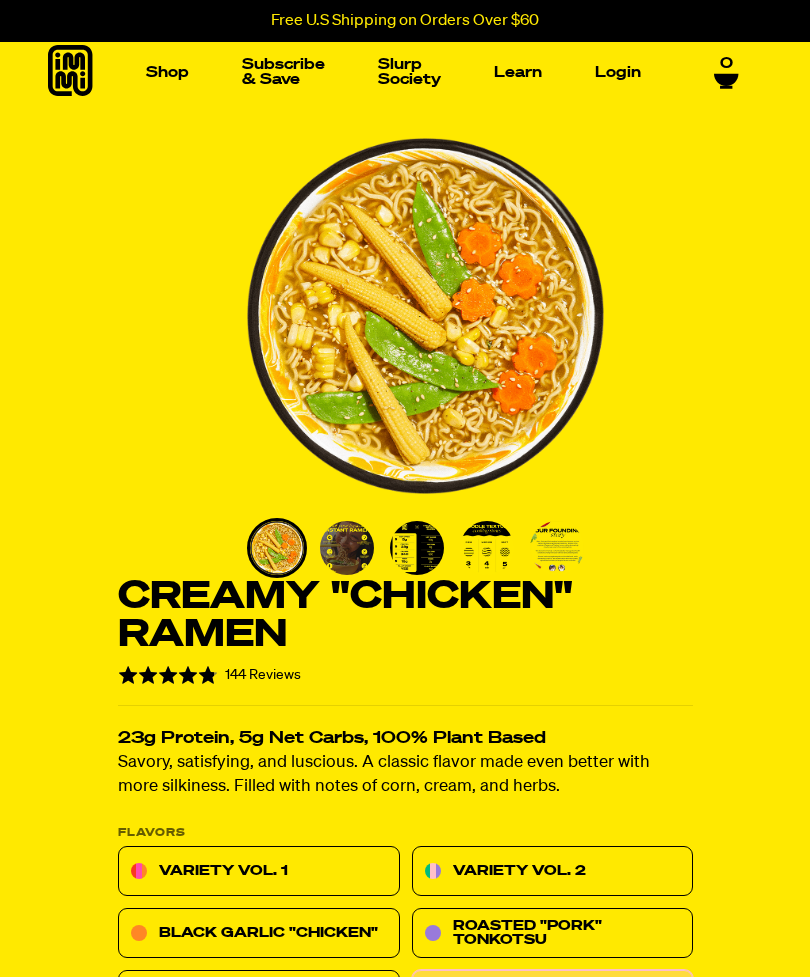 click at bounding box center [557, 548] 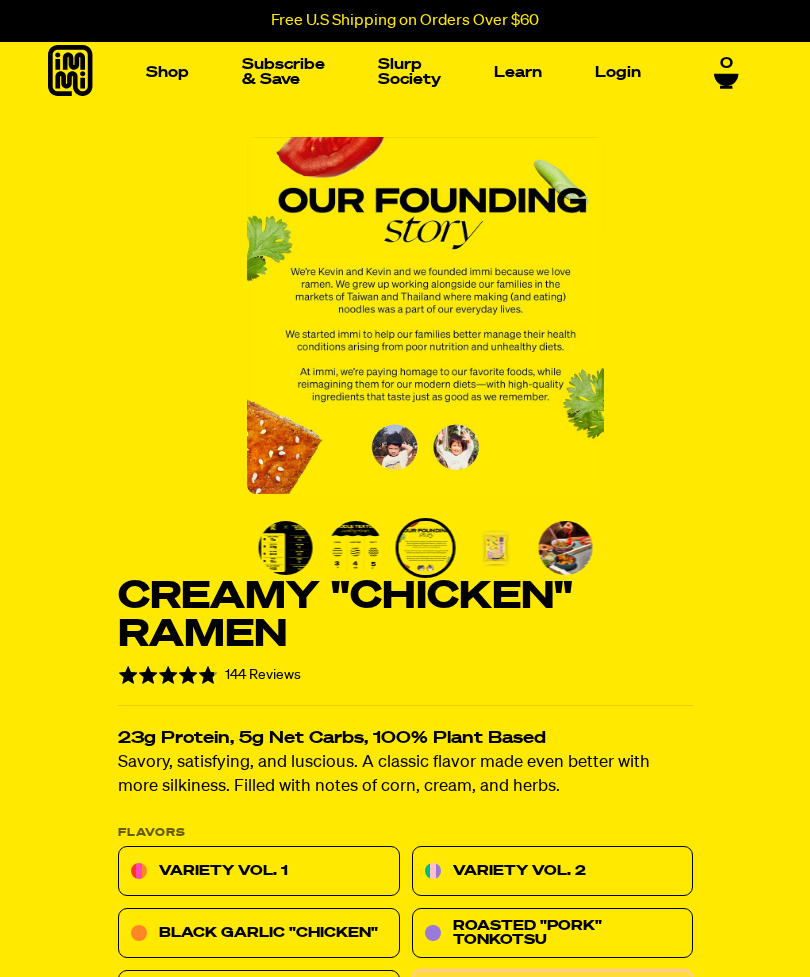 click at bounding box center [355, 548] 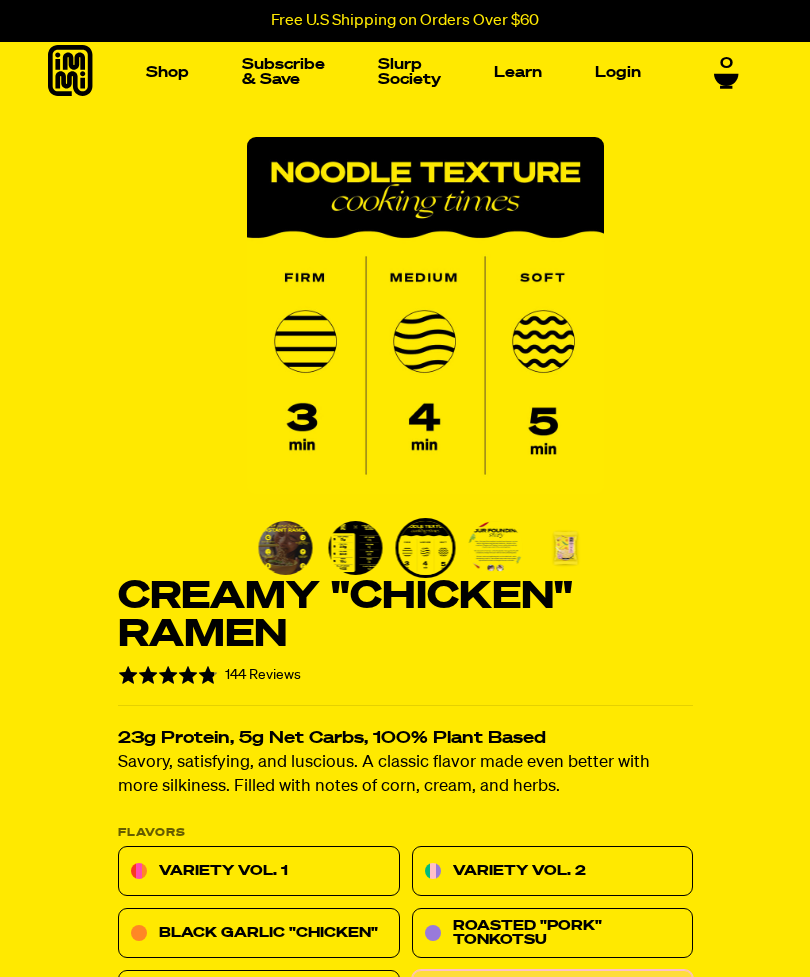 click at bounding box center [355, 548] 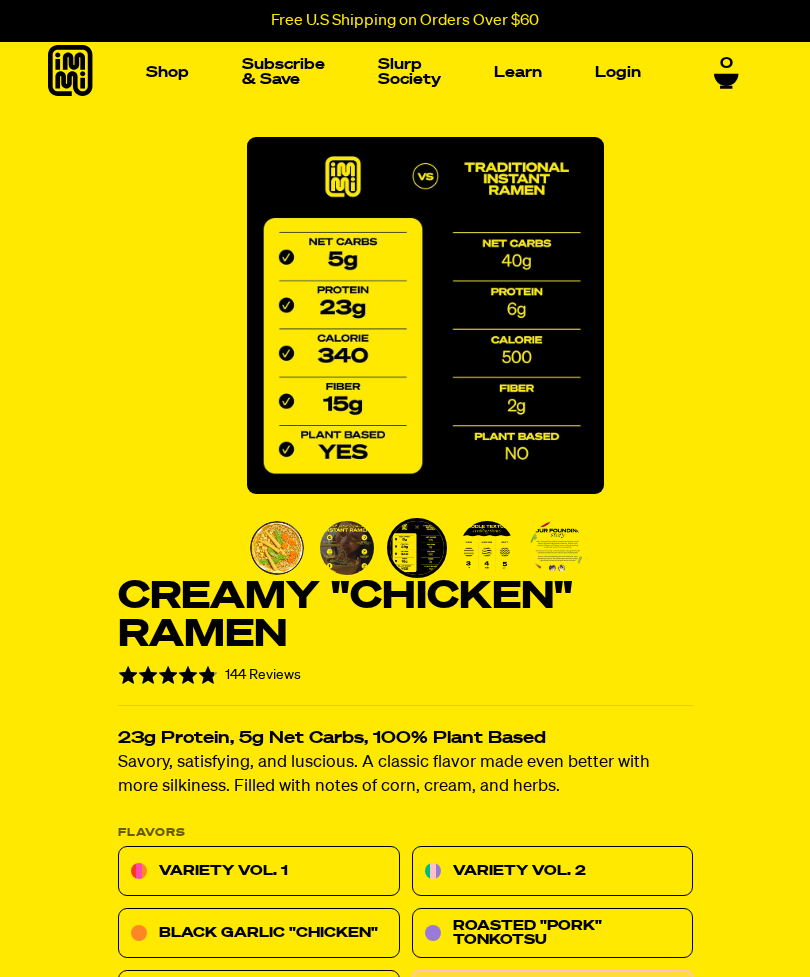 click at bounding box center (557, 548) 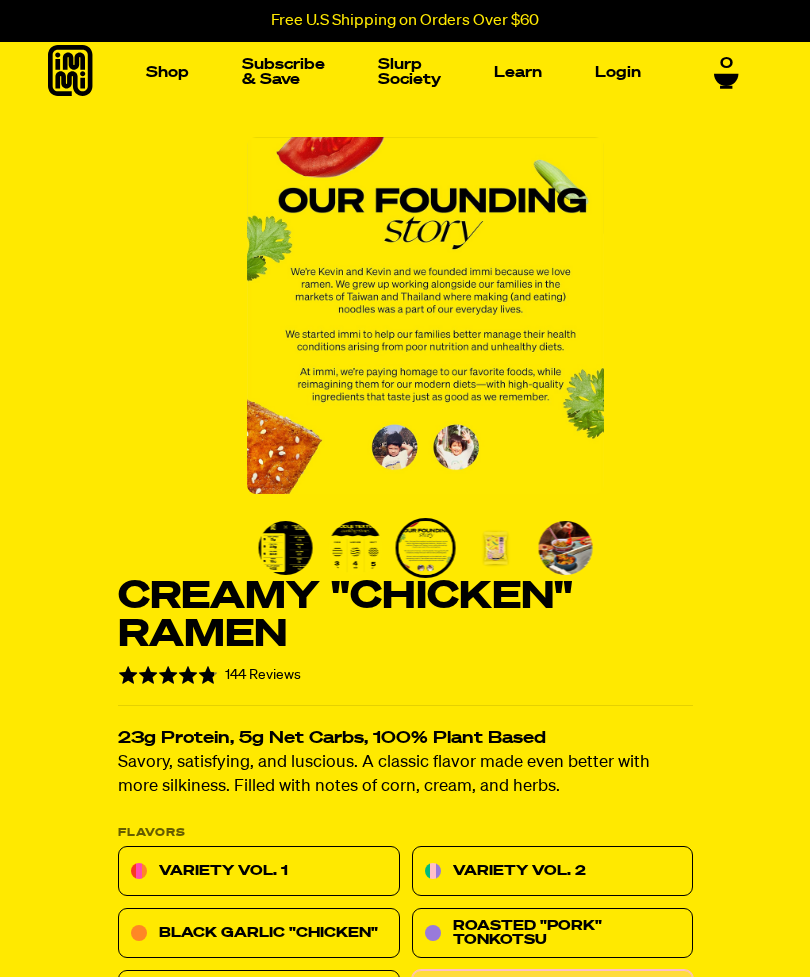 click at bounding box center [285, 548] 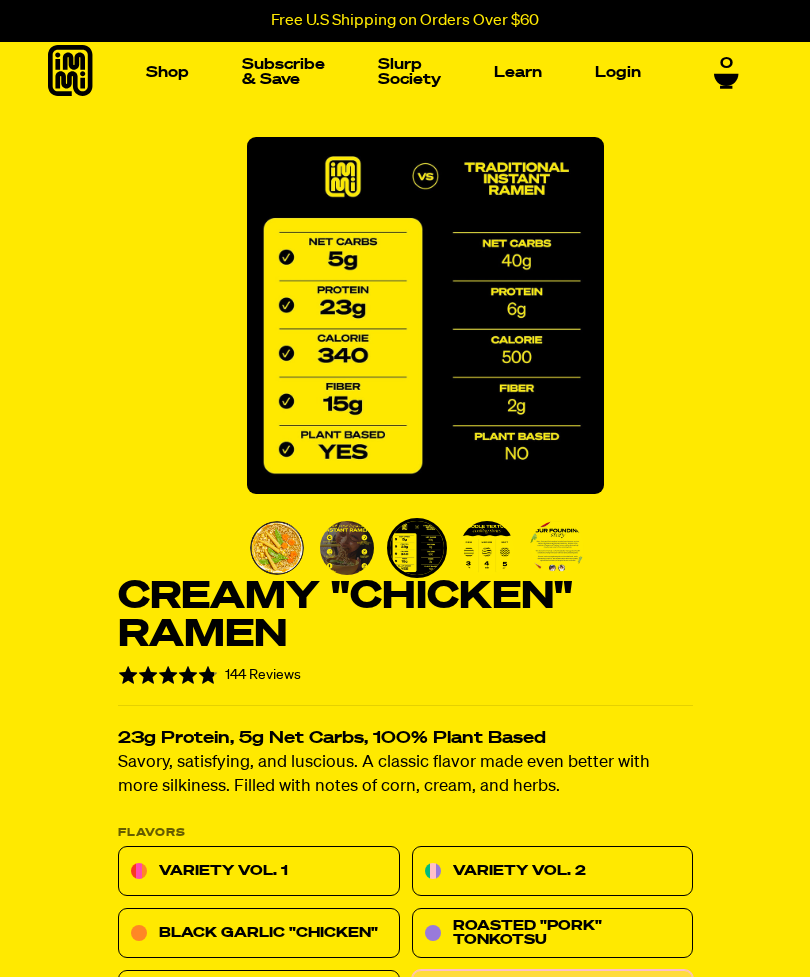 click at bounding box center (347, 548) 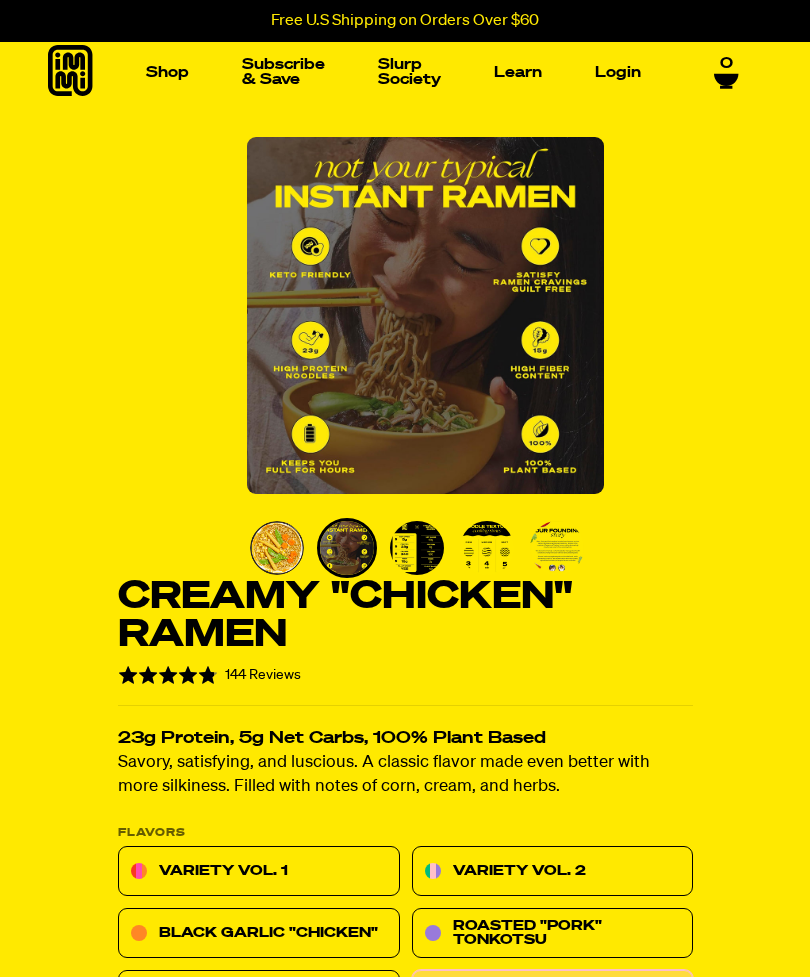 scroll, scrollTop: 0, scrollLeft: 0, axis: both 